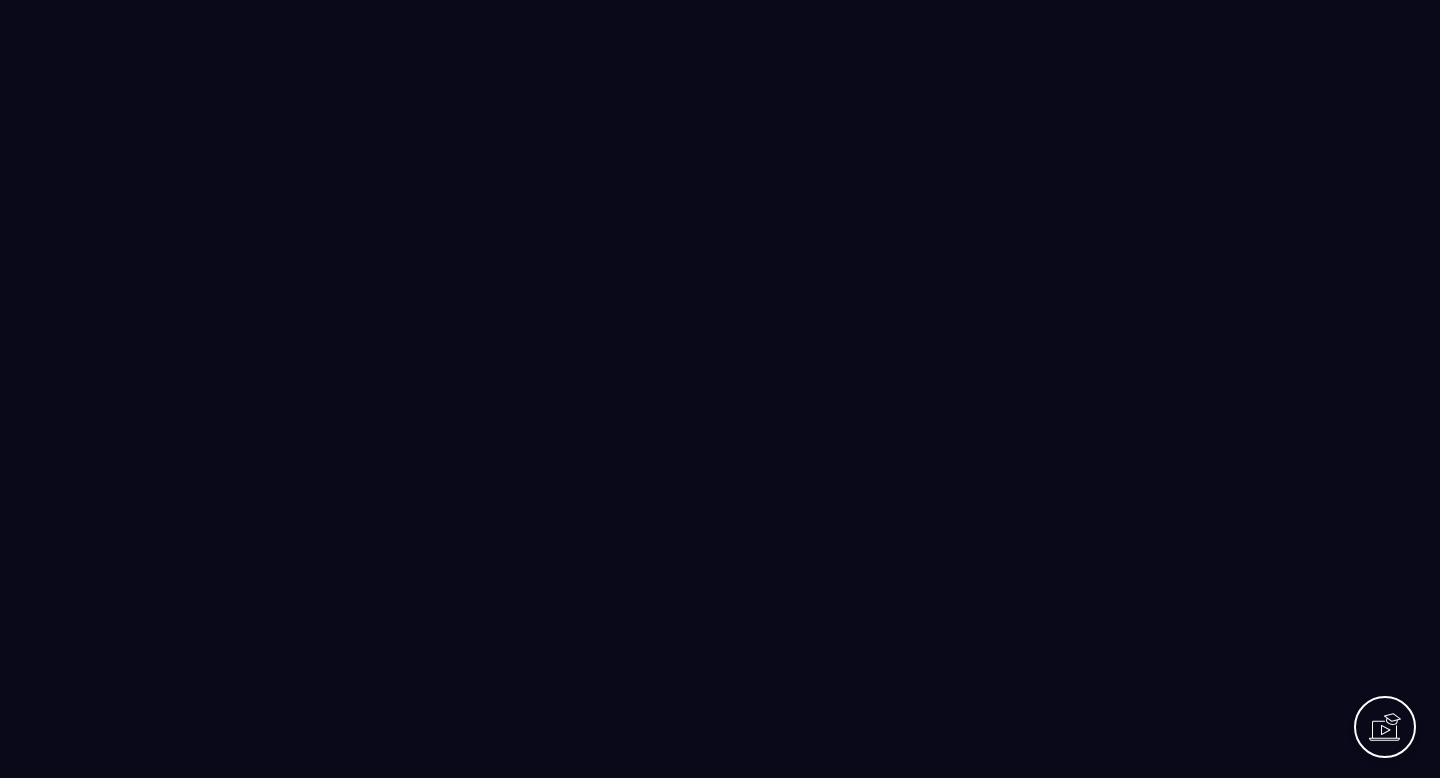scroll, scrollTop: 0, scrollLeft: 0, axis: both 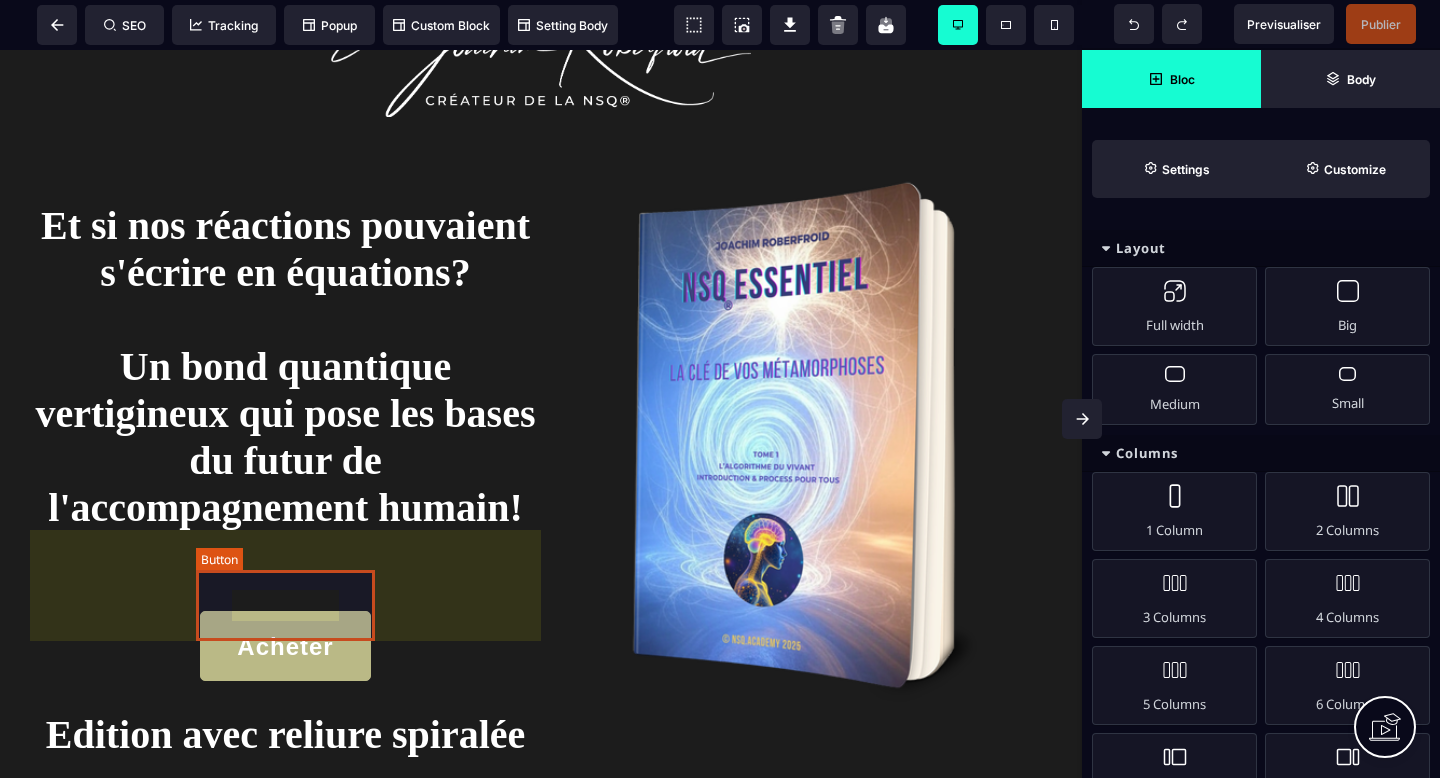 click on "Acheter" at bounding box center (285, 647) 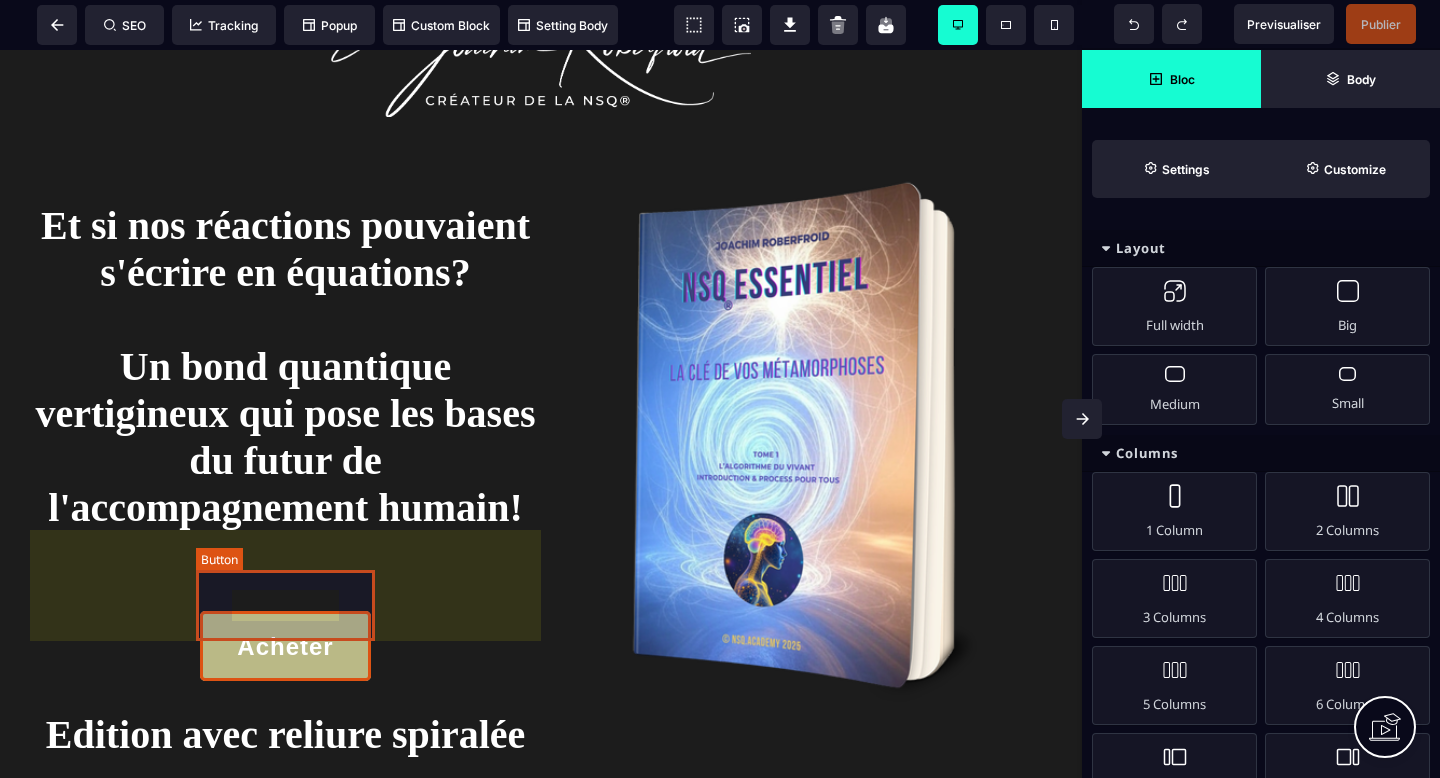 select on "******" 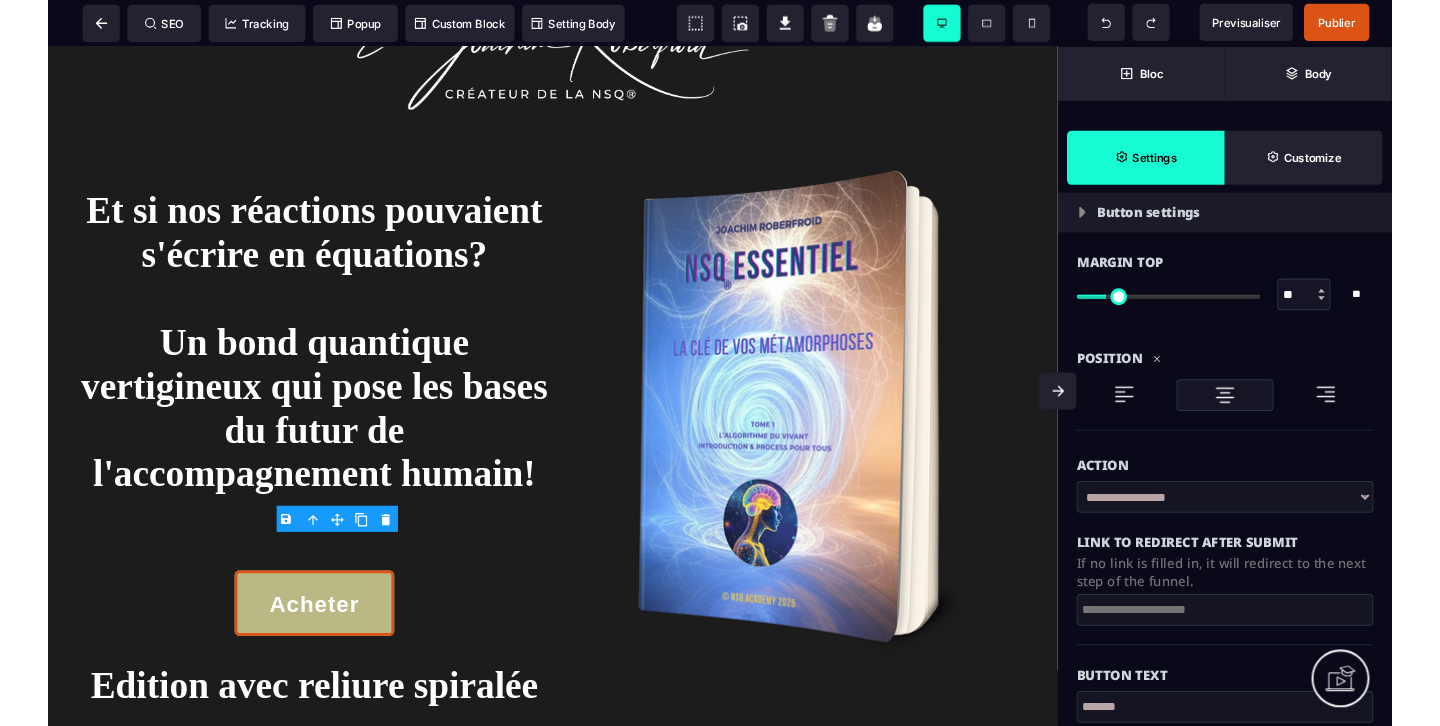 scroll, scrollTop: 69, scrollLeft: 0, axis: vertical 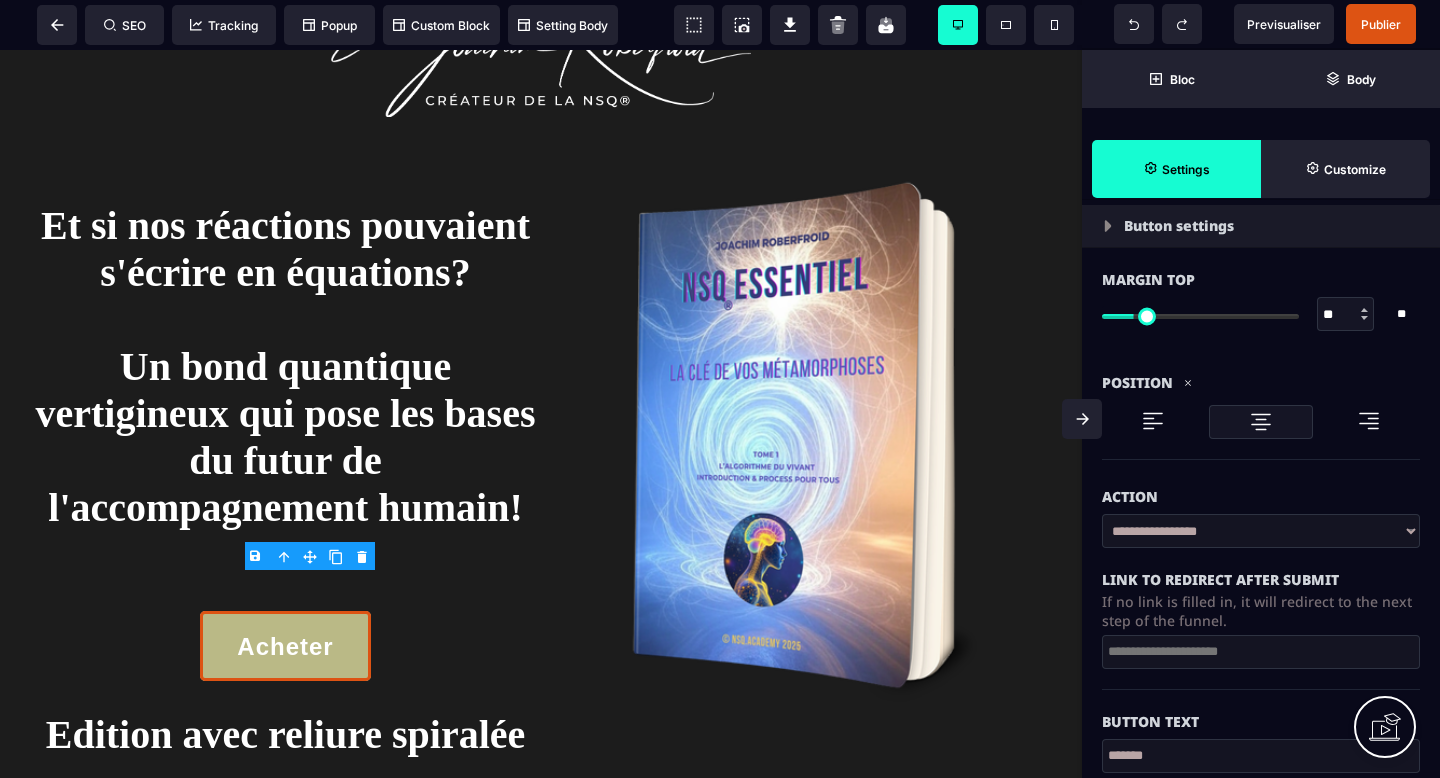 type 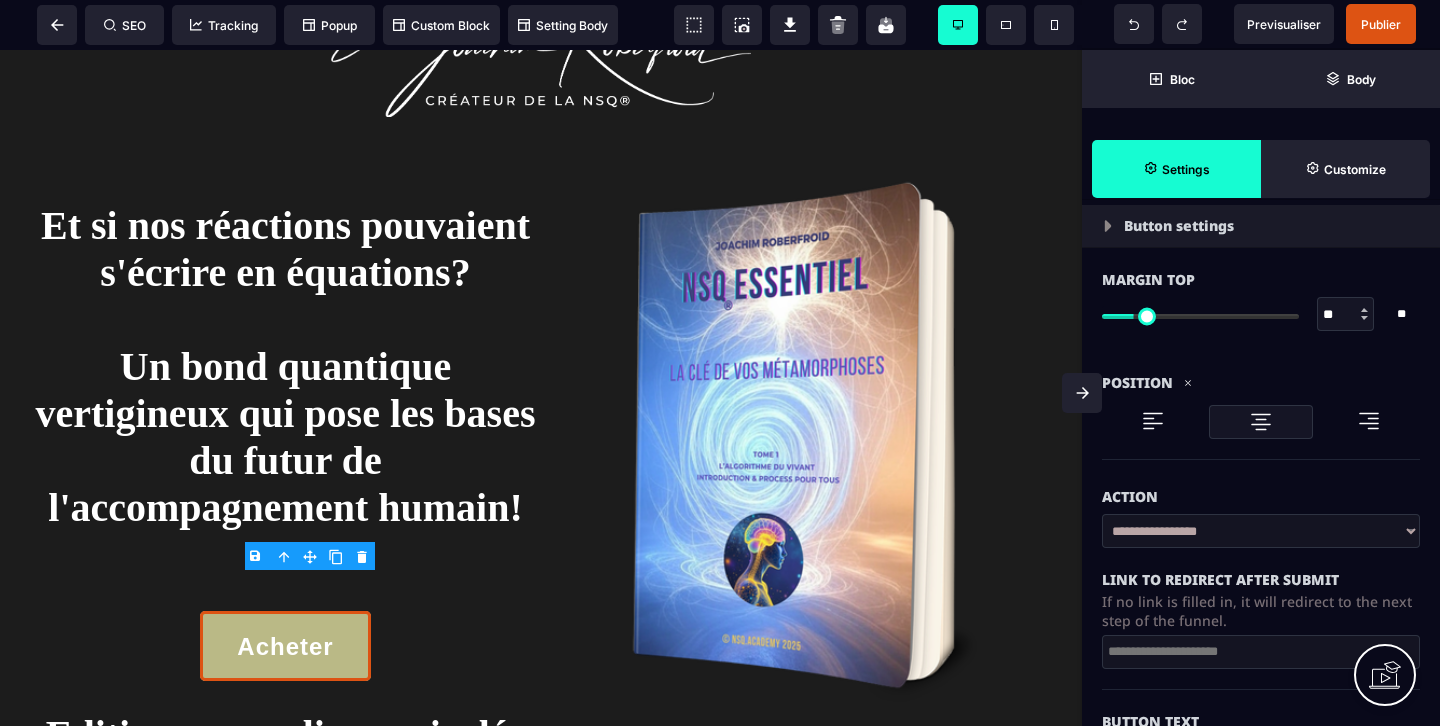 click on "**********" at bounding box center (1261, 531) 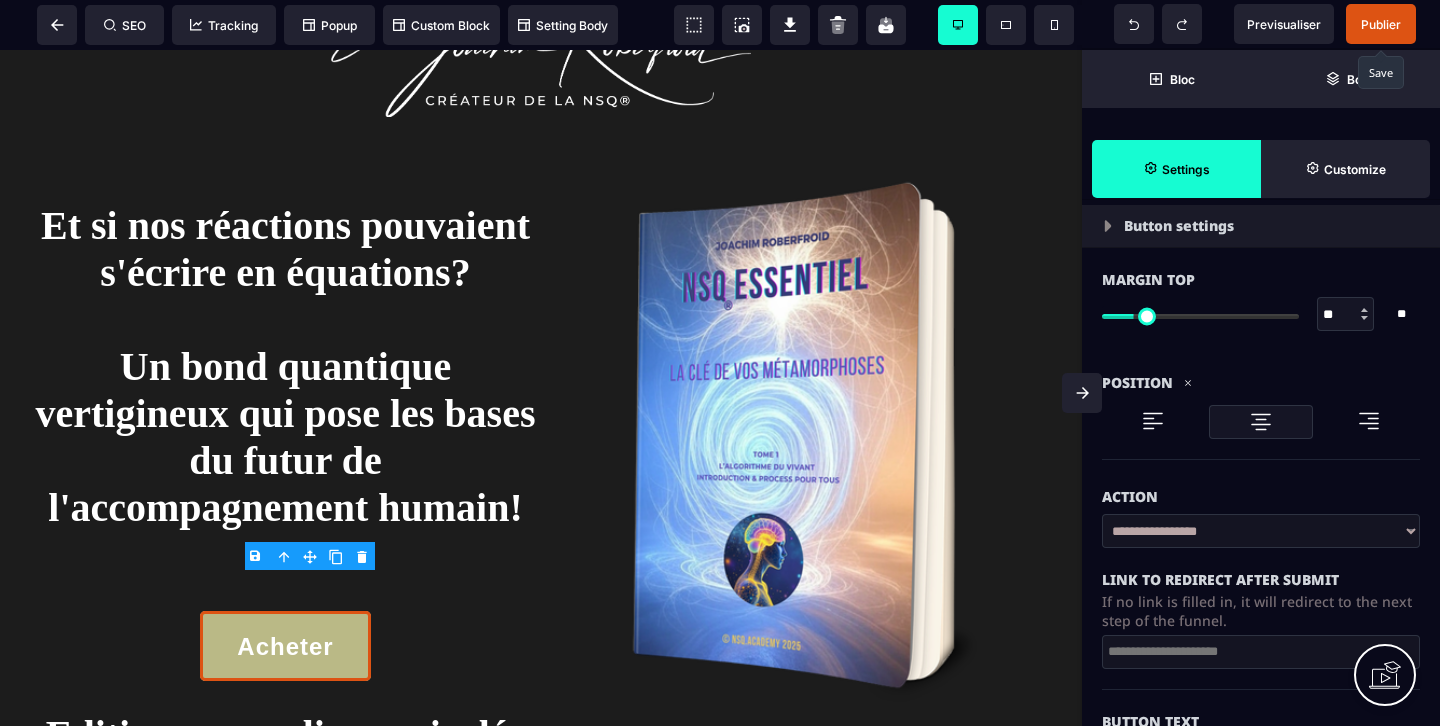 click on "Publier" at bounding box center [1381, 24] 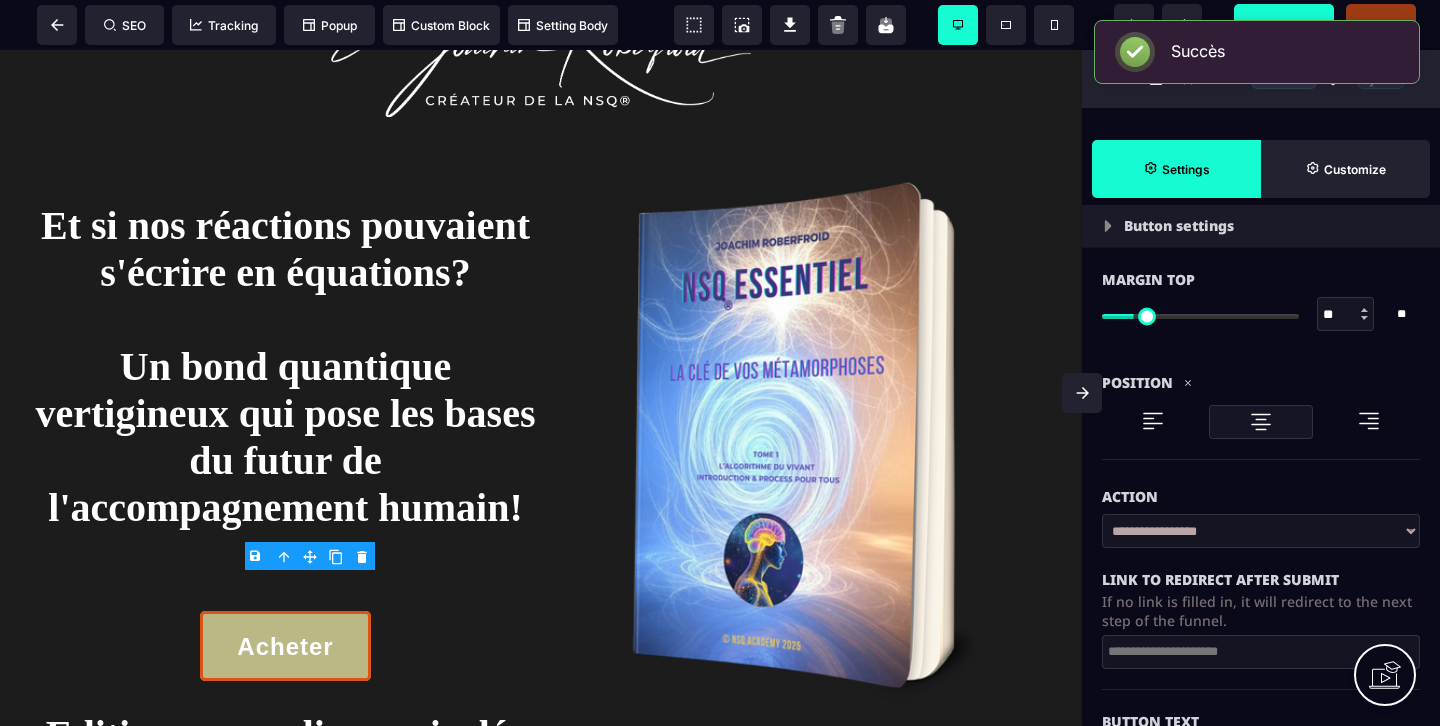 click on "Previsualiser" at bounding box center (1284, 24) 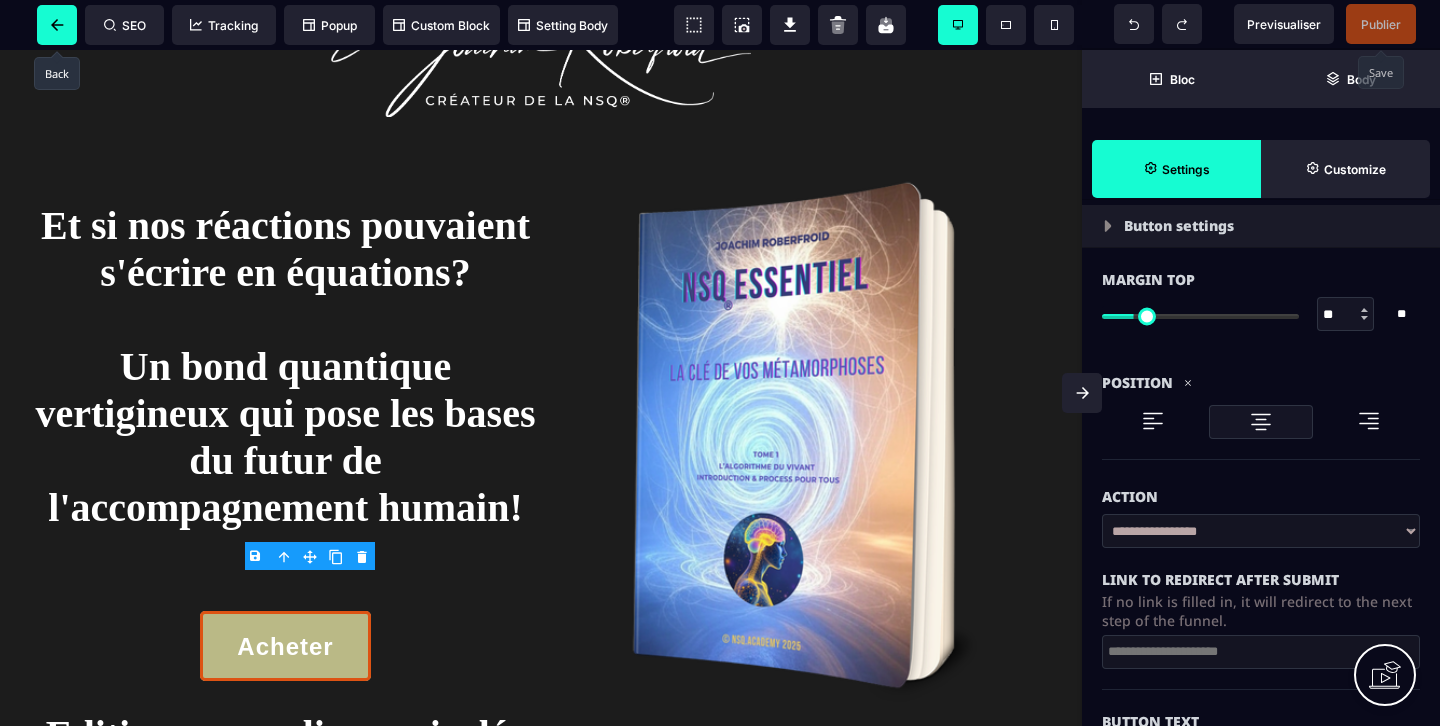 click at bounding box center [57, 25] 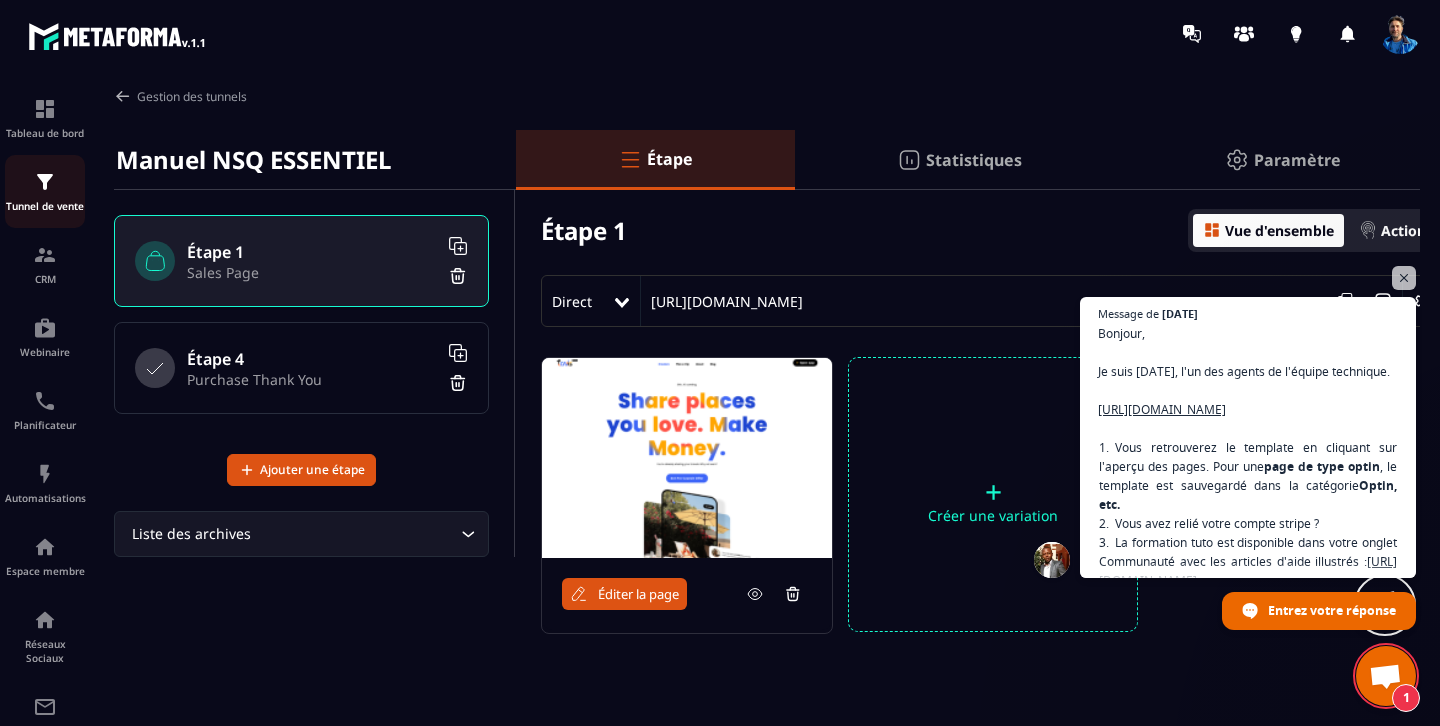 click at bounding box center [45, 182] 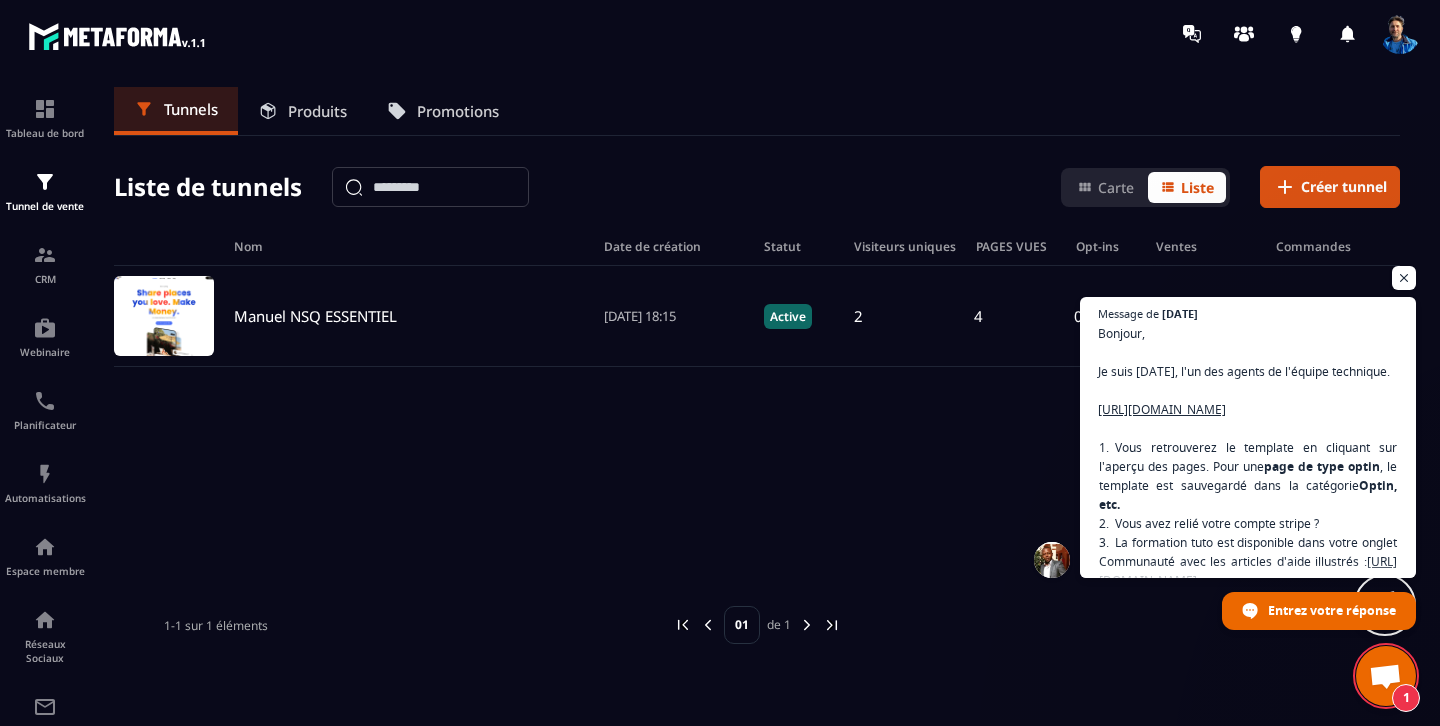 click on "Produits" at bounding box center (317, 111) 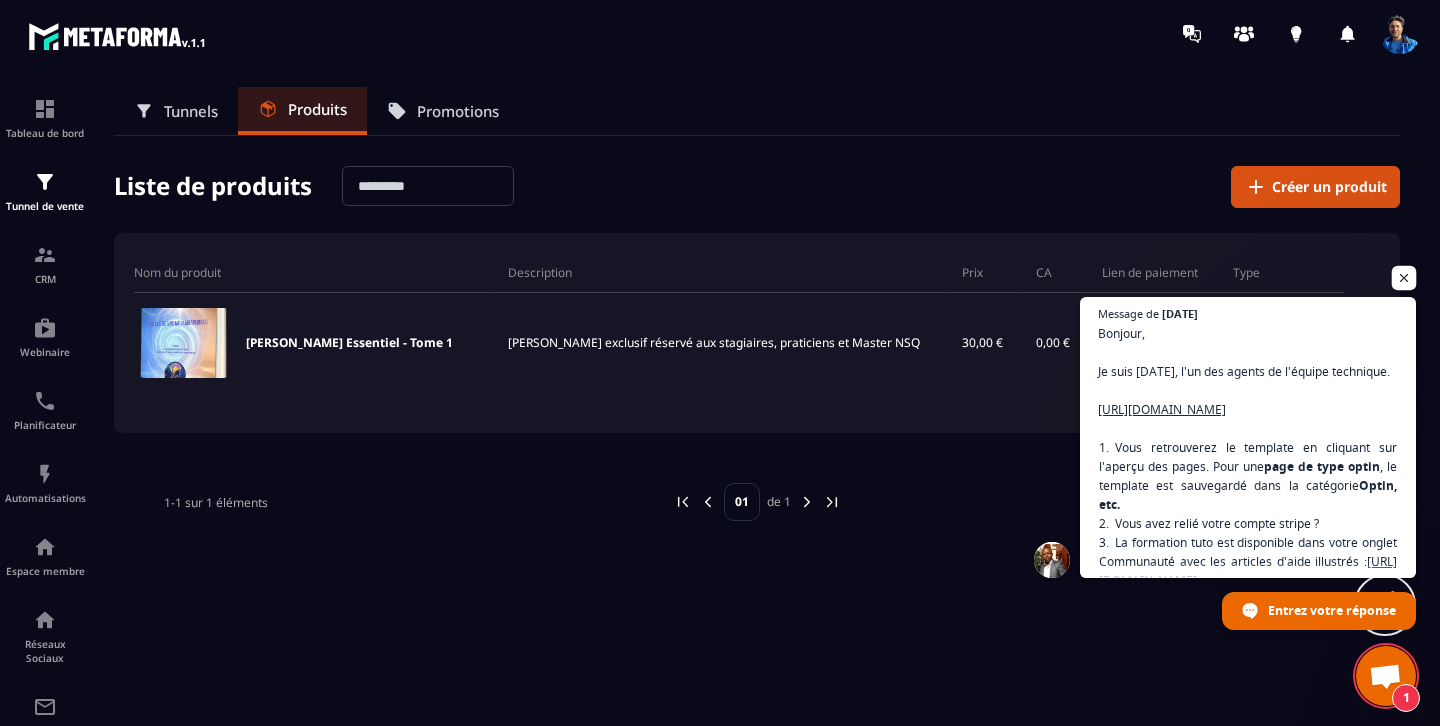 click at bounding box center [1404, 278] 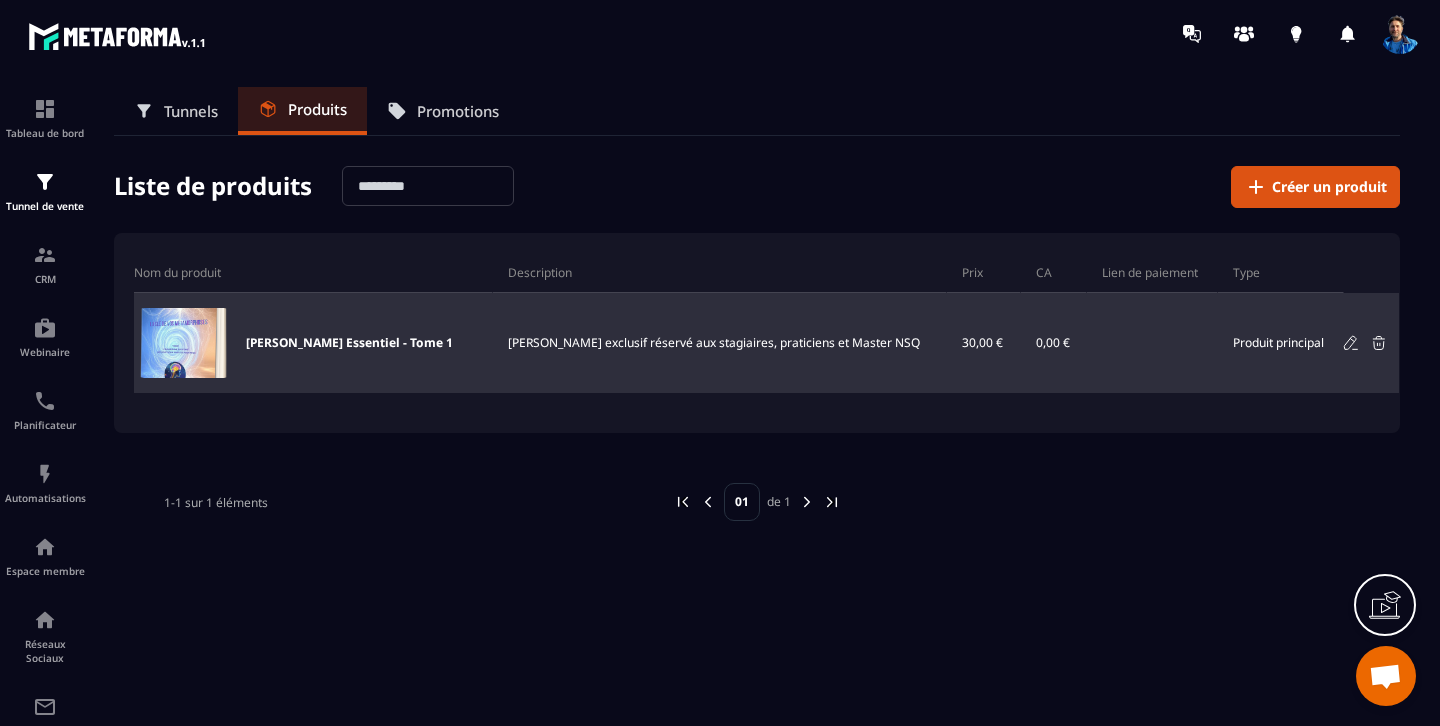 click 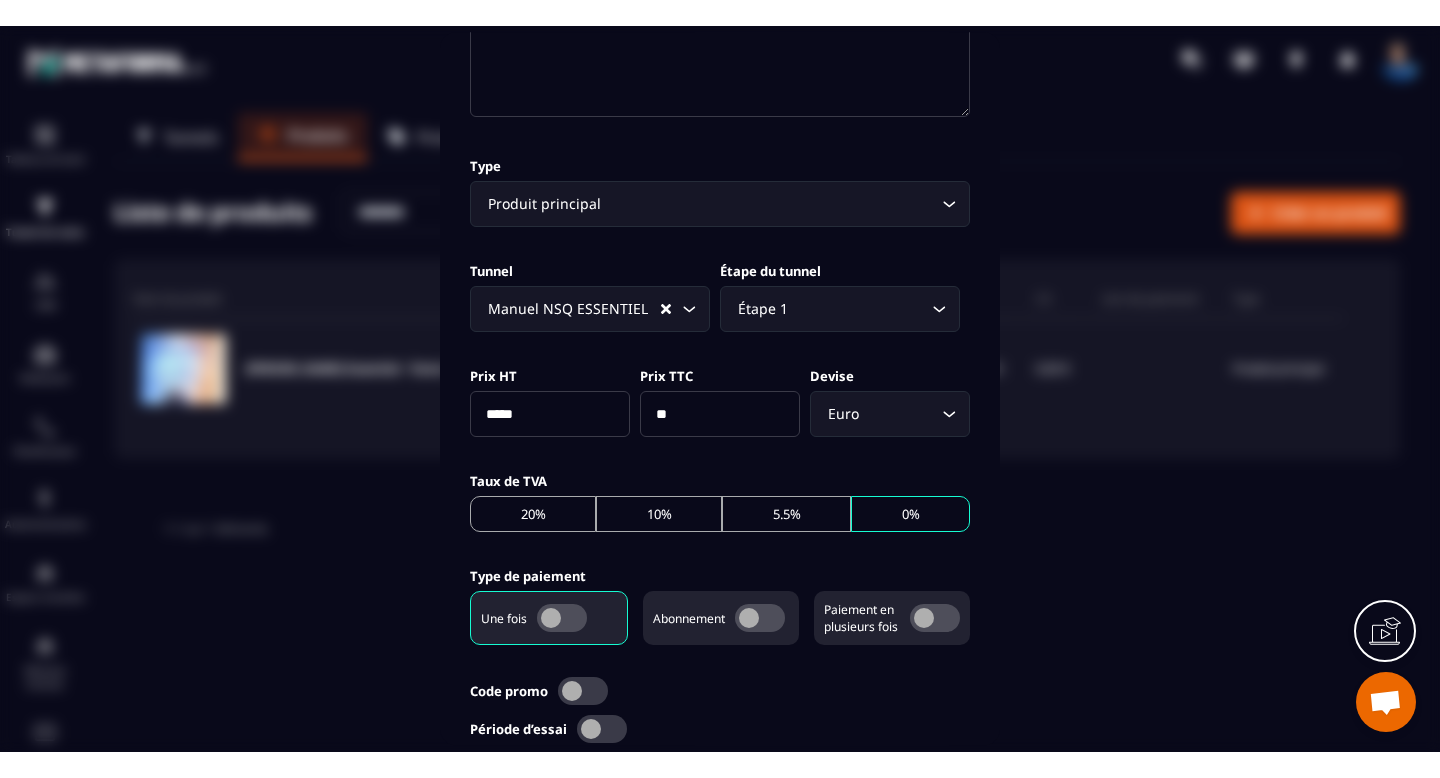 scroll, scrollTop: 0, scrollLeft: 0, axis: both 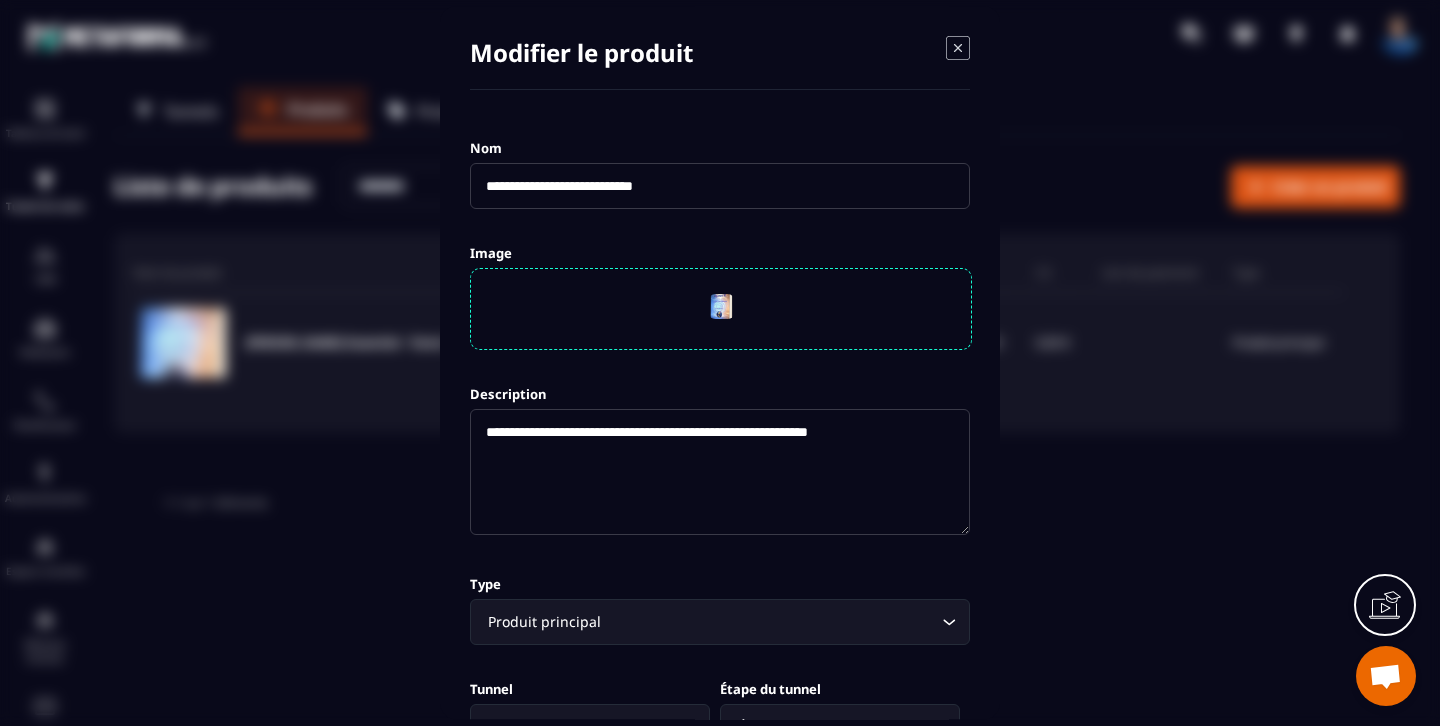 click 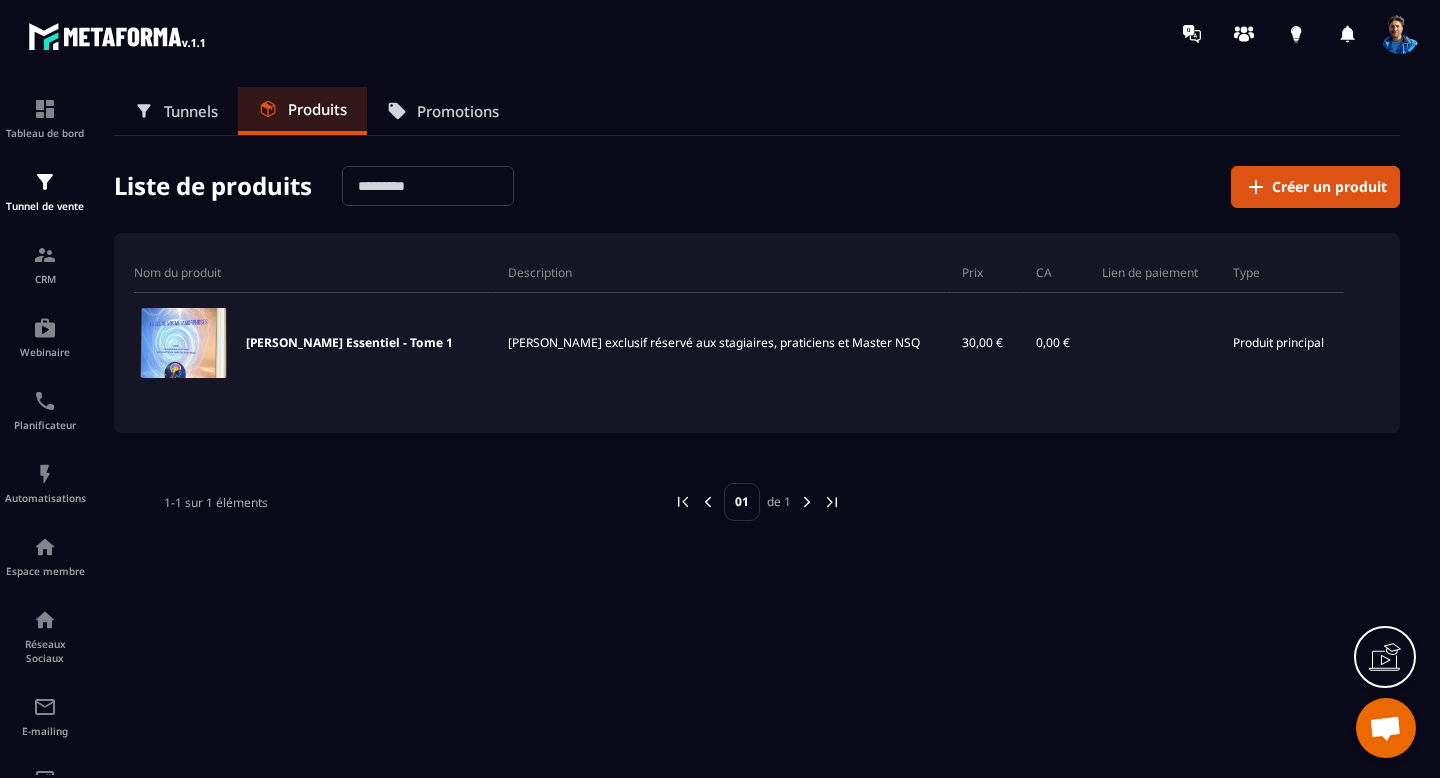 click at bounding box center (1385, 730) 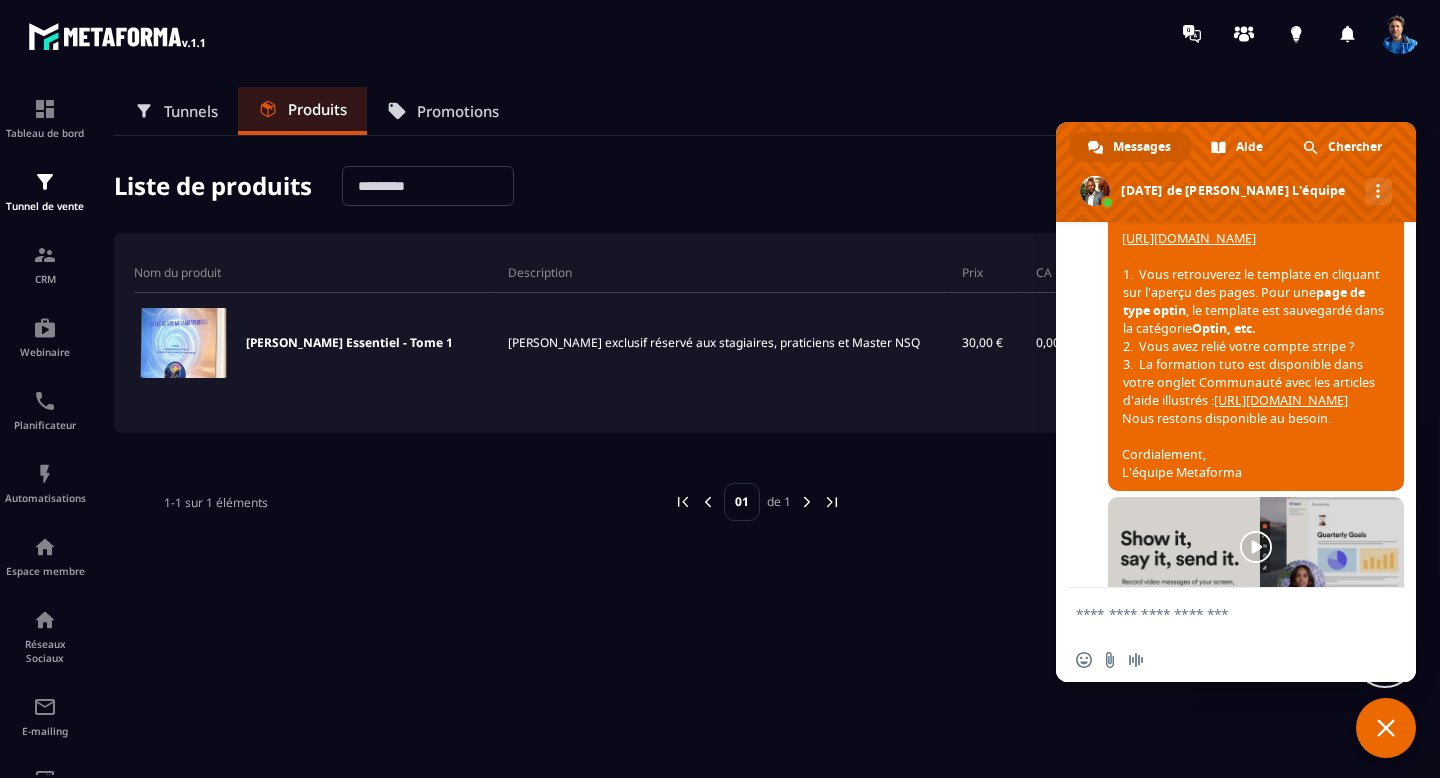 scroll, scrollTop: 1861, scrollLeft: 0, axis: vertical 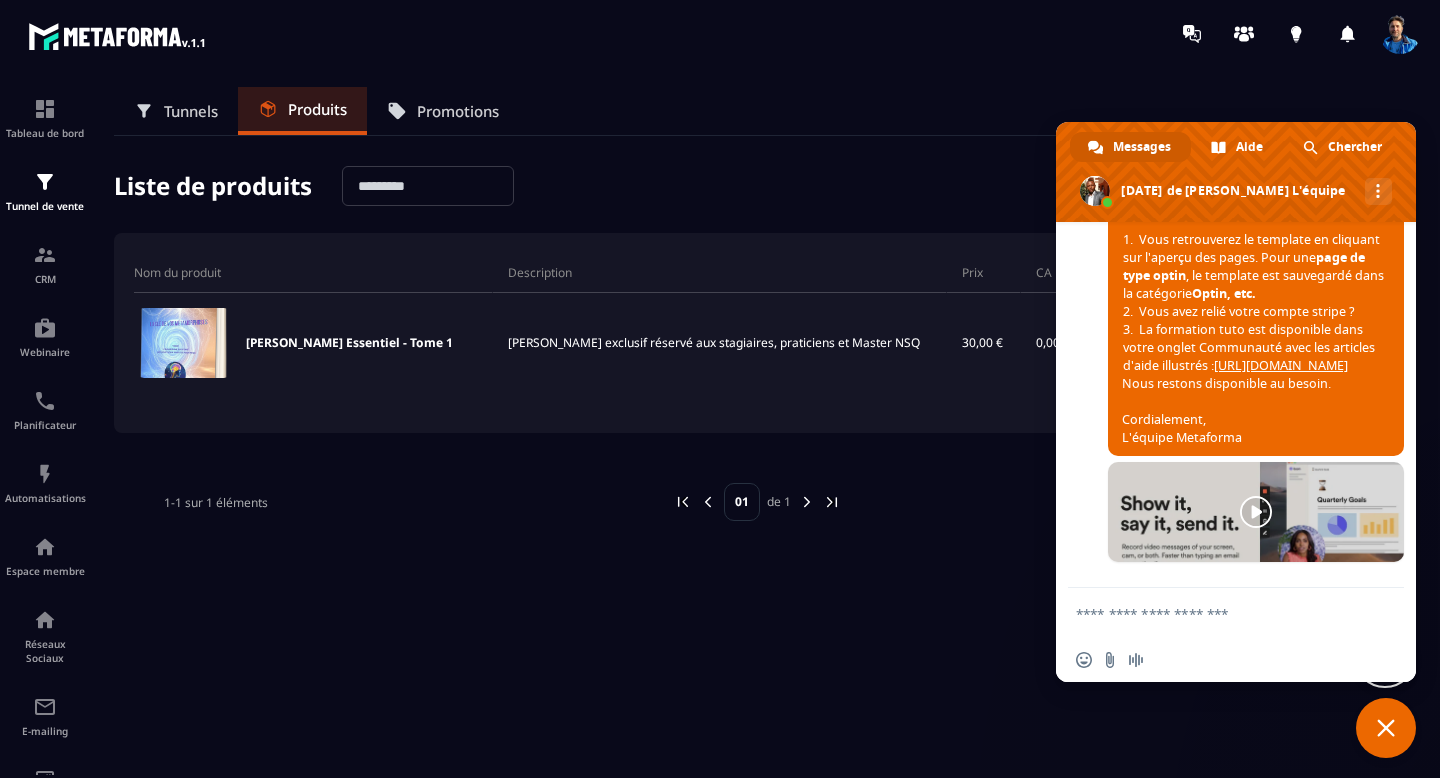 click on "[URL][DOMAIN_NAME]" at bounding box center (1281, 365) 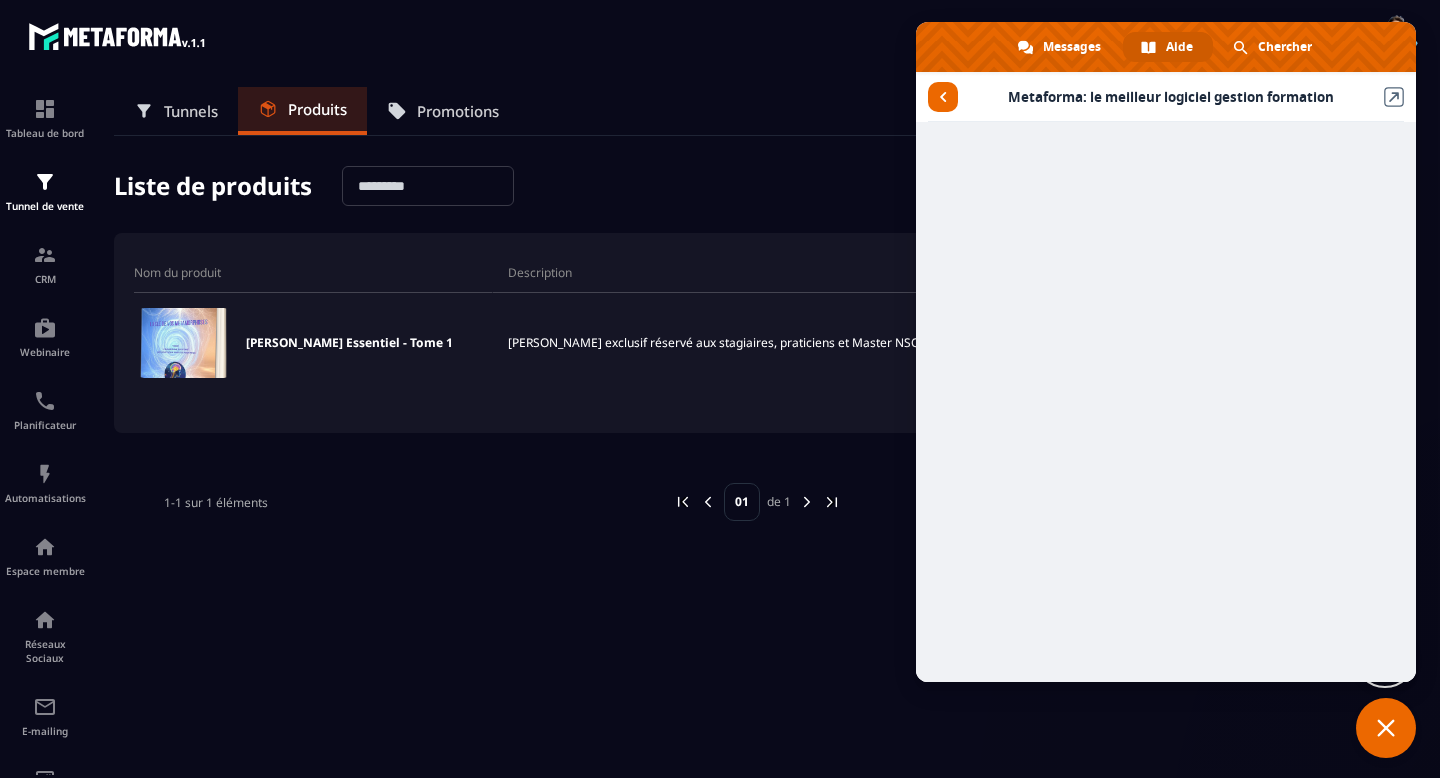 click at bounding box center (1386, 728) 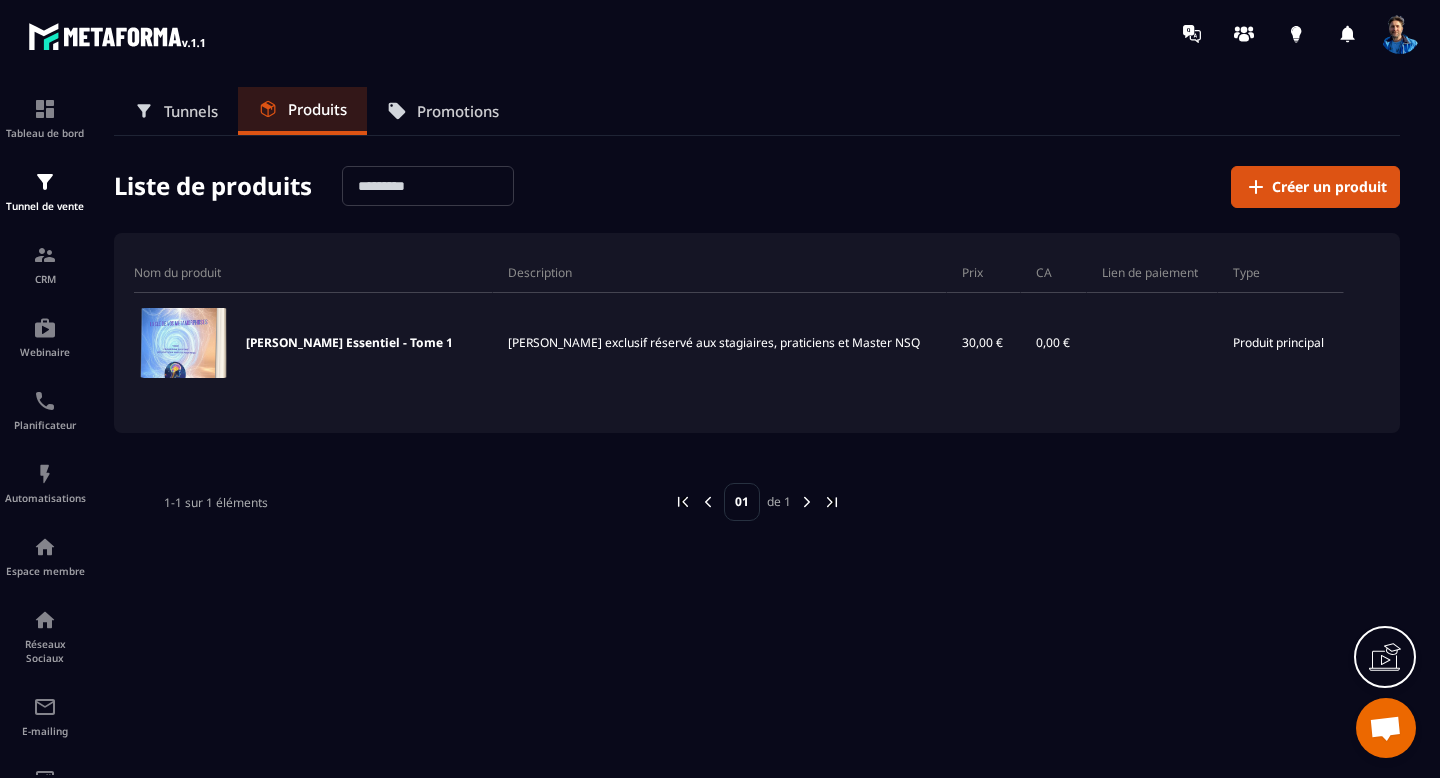 click at bounding box center [1385, 730] 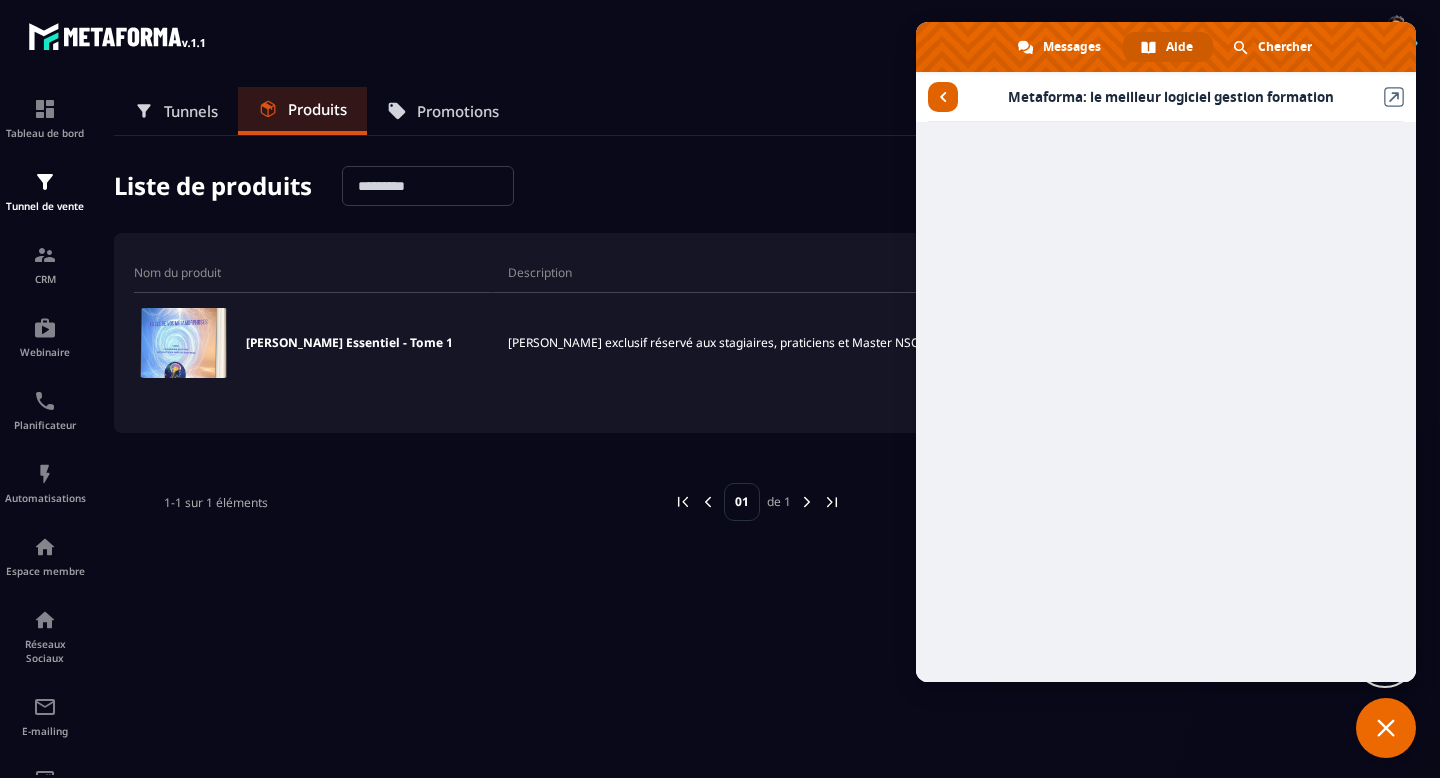 click at bounding box center [943, 97] 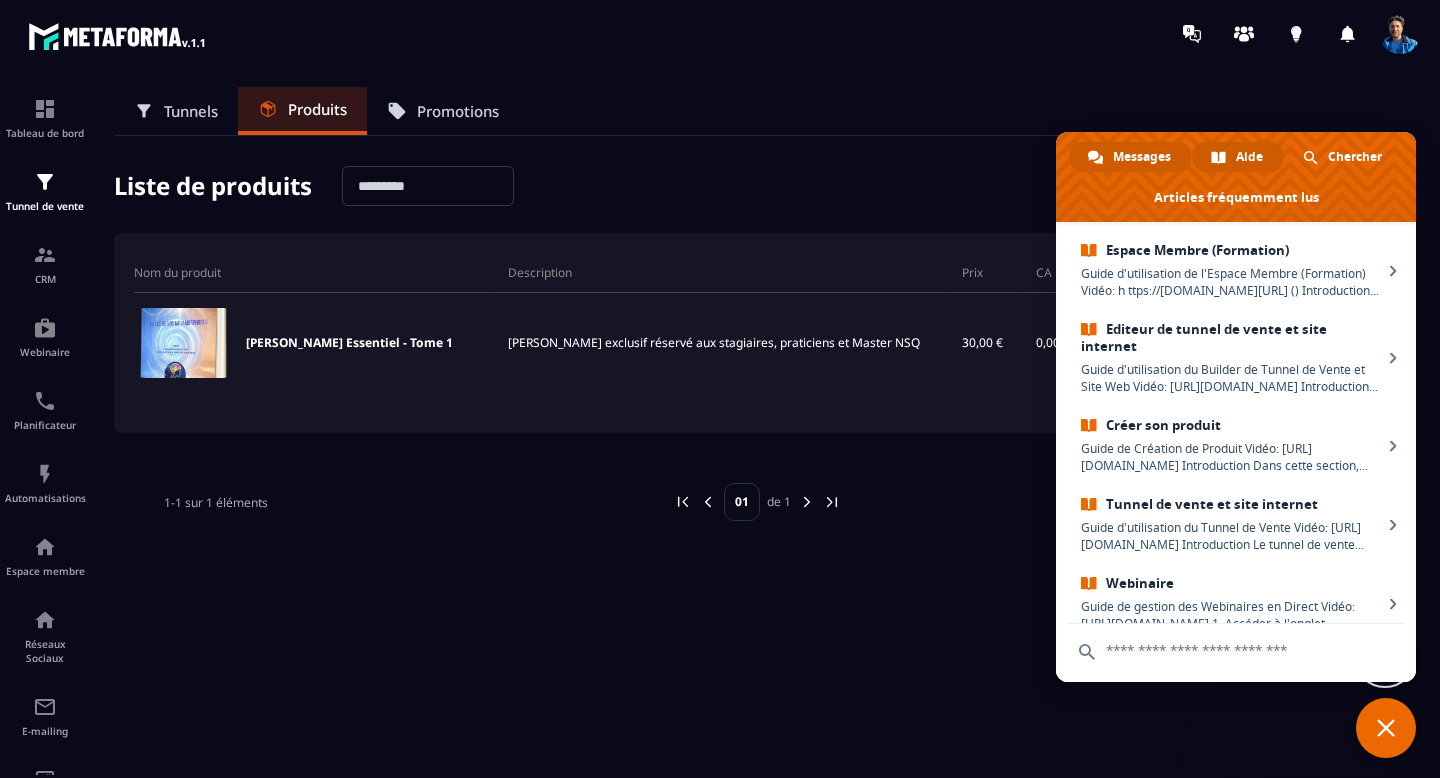 click on "Messages" at bounding box center (1142, 157) 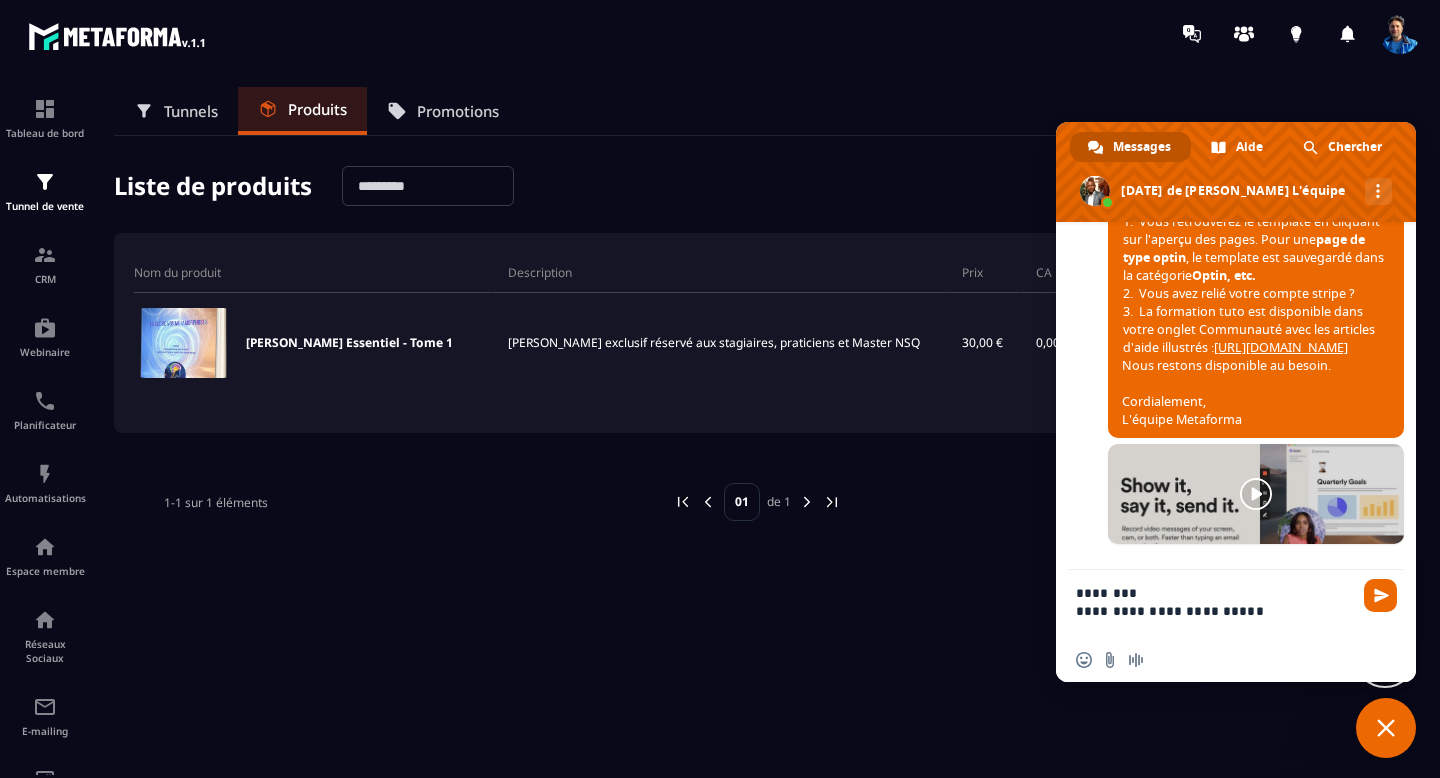 scroll, scrollTop: 0, scrollLeft: 0, axis: both 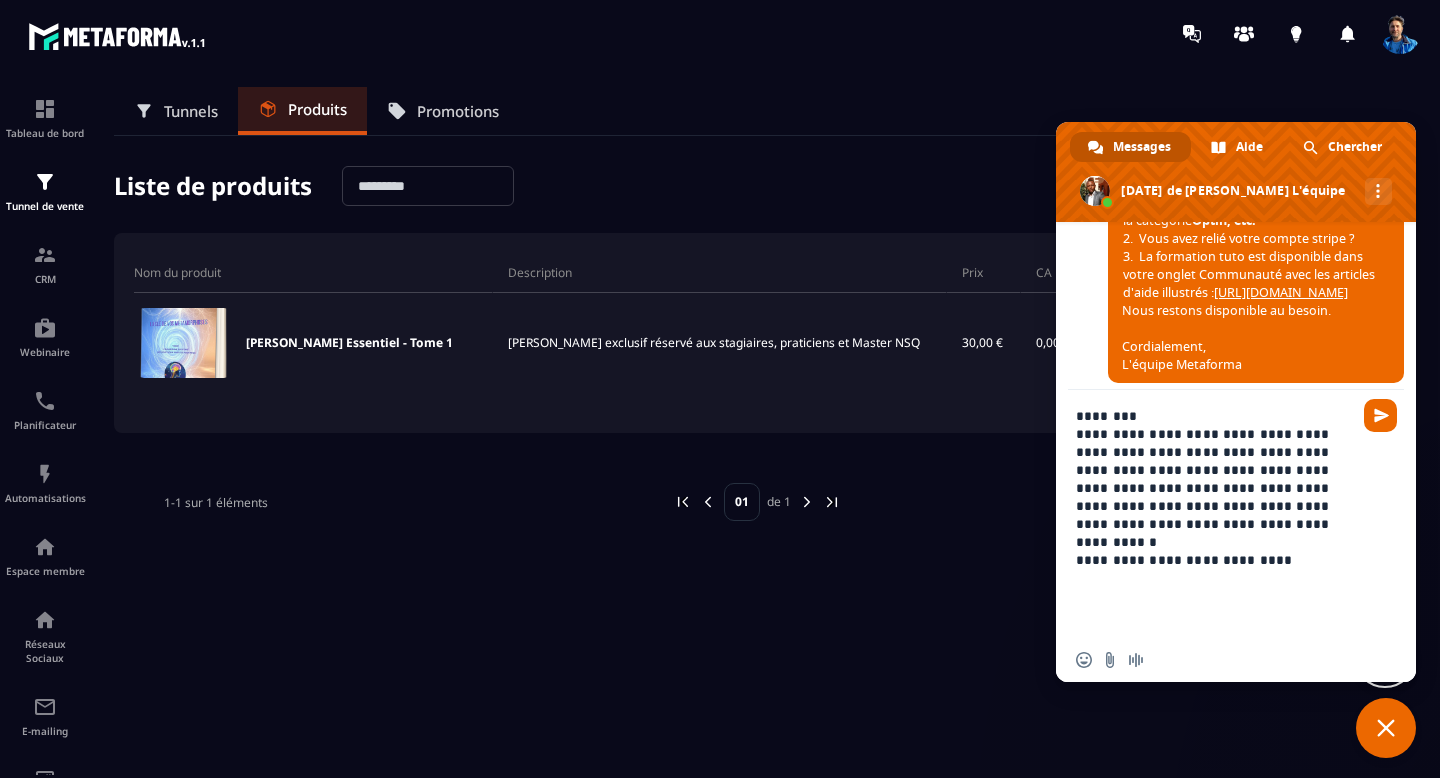 paste on "**********" 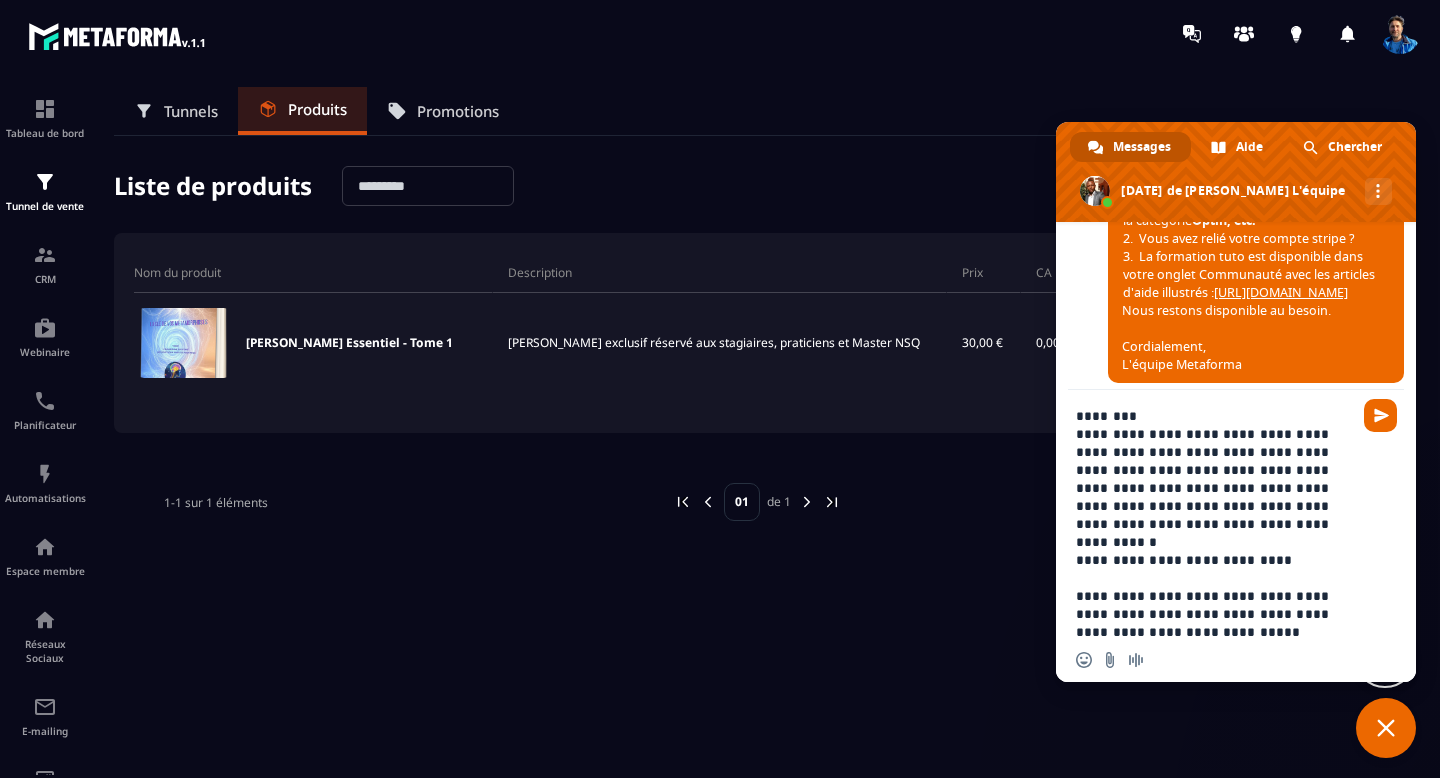 type 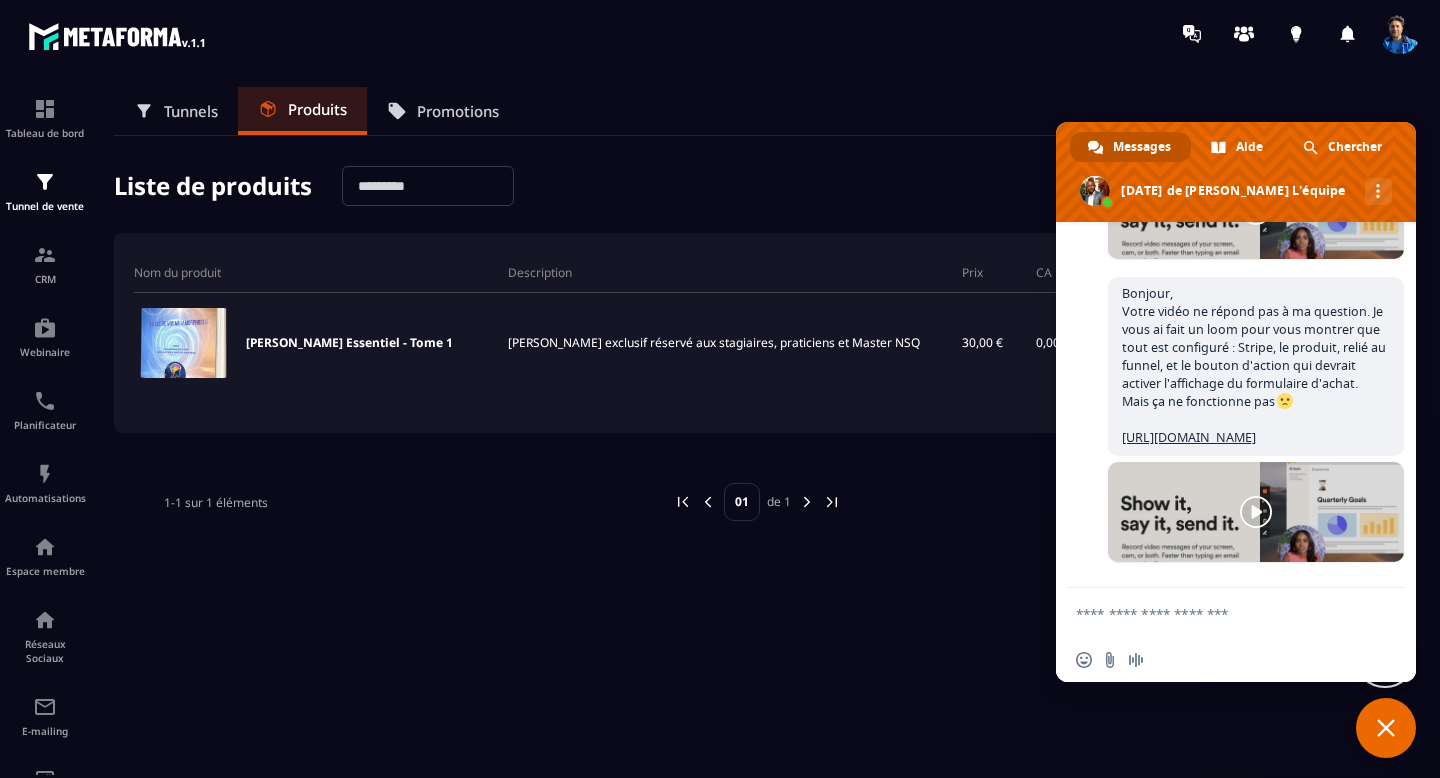scroll, scrollTop: 2423, scrollLeft: 0, axis: vertical 